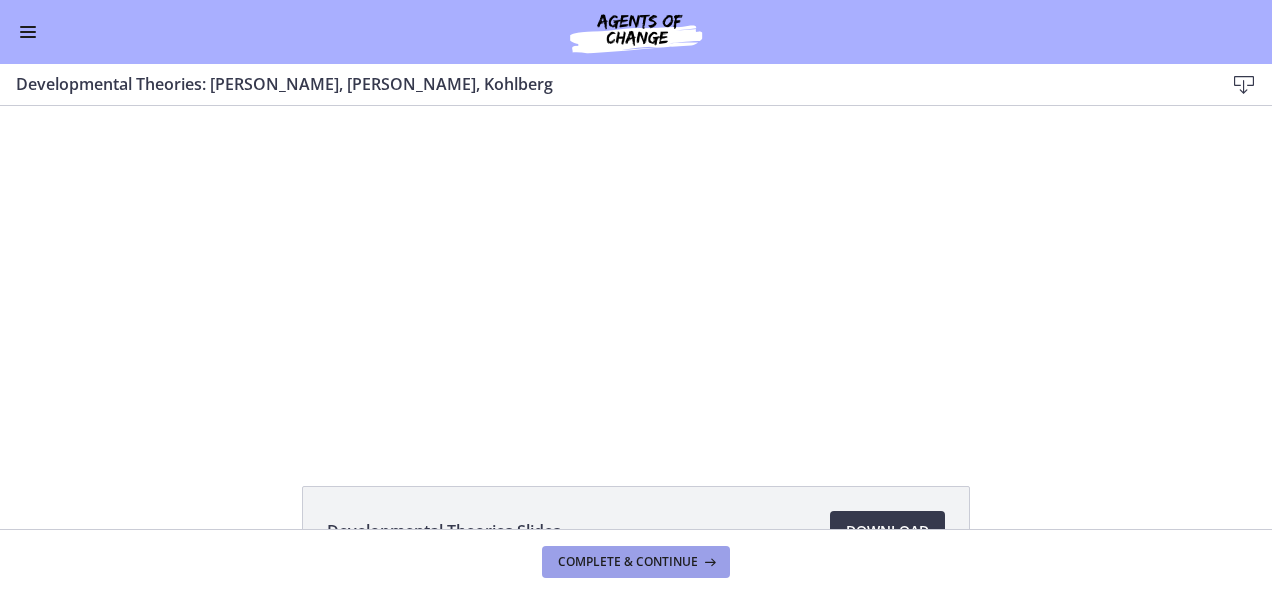 scroll, scrollTop: 0, scrollLeft: 0, axis: both 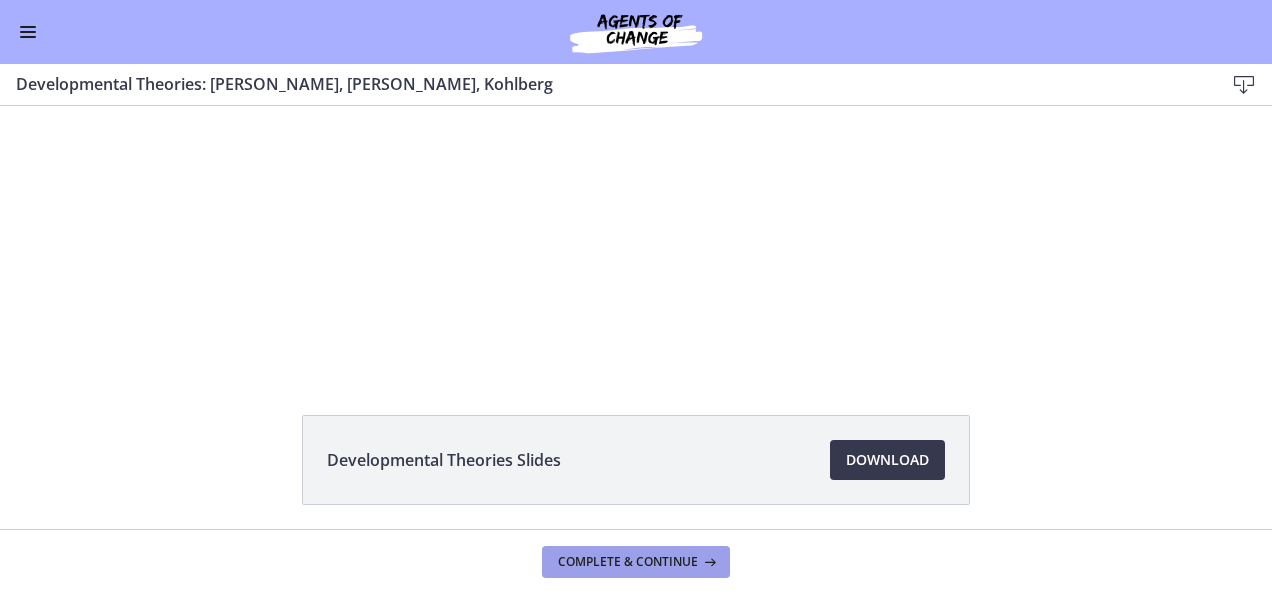 click on "Complete & continue" at bounding box center [628, 562] 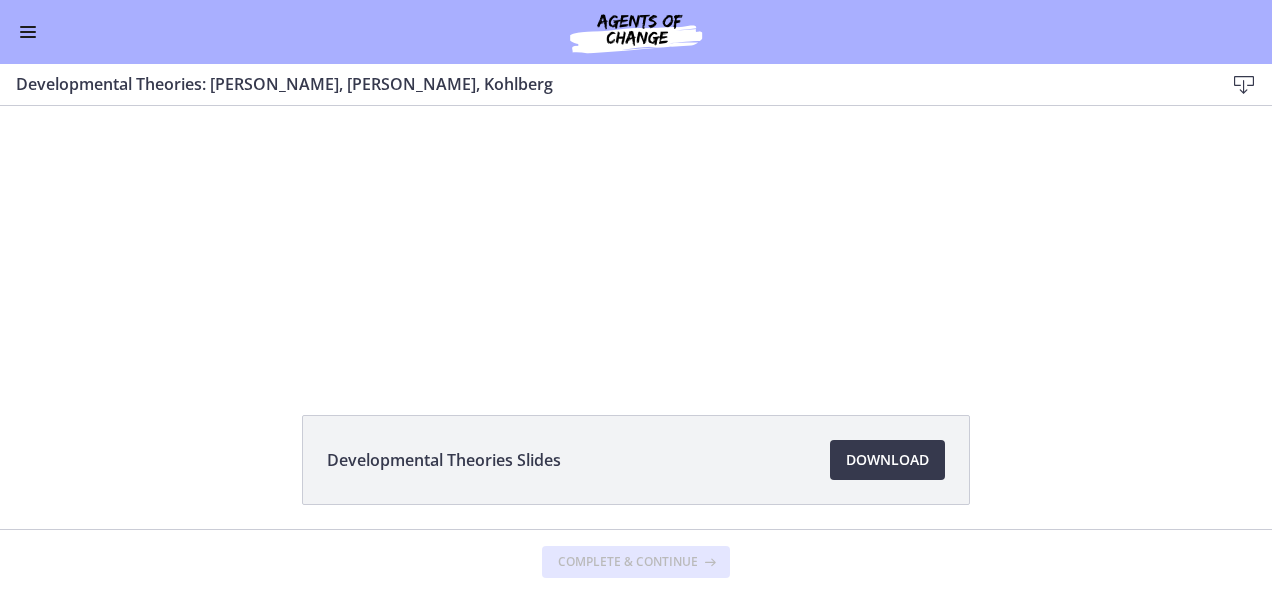scroll, scrollTop: 0, scrollLeft: 0, axis: both 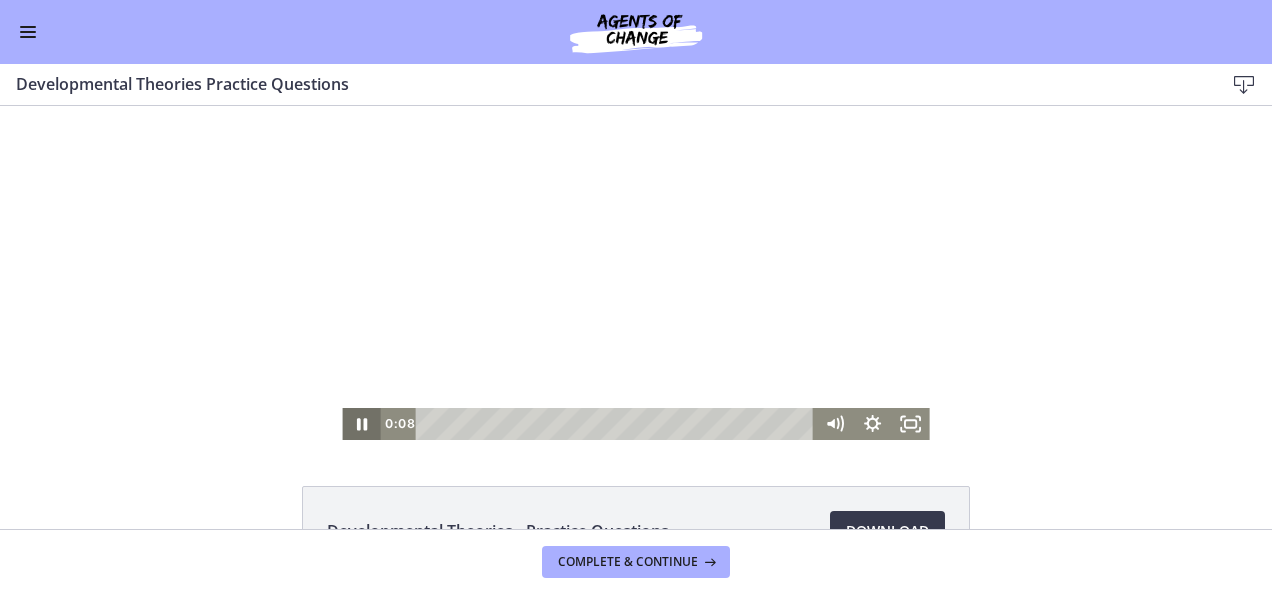 click 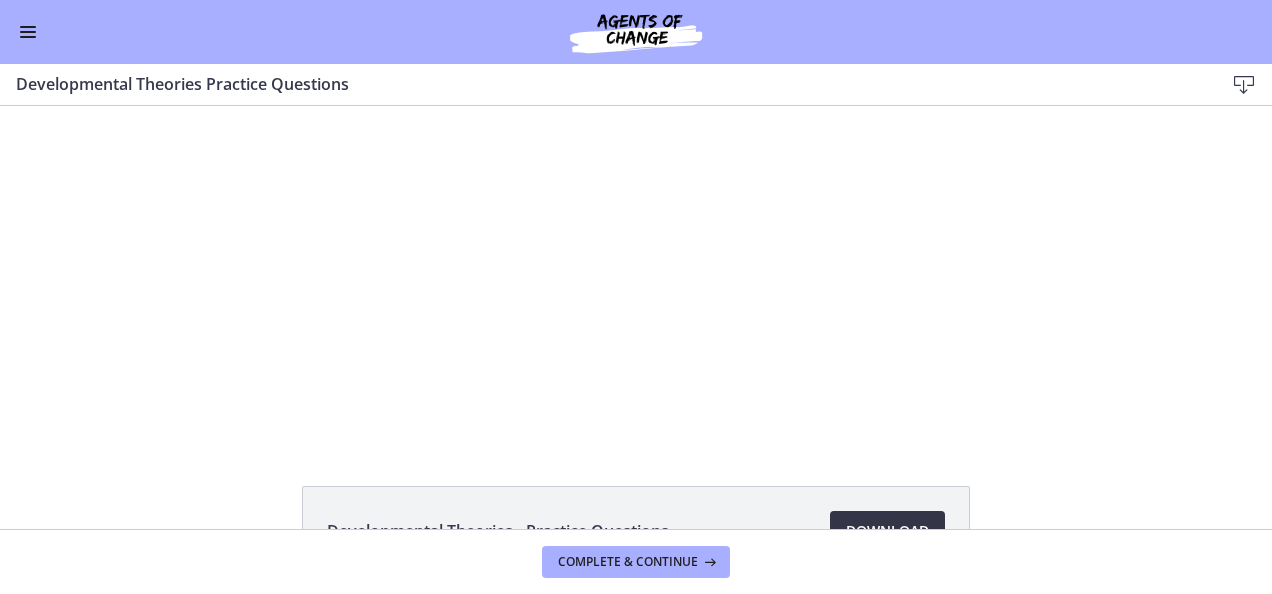 click on "Download
Opens in a new window" at bounding box center (887, 531) 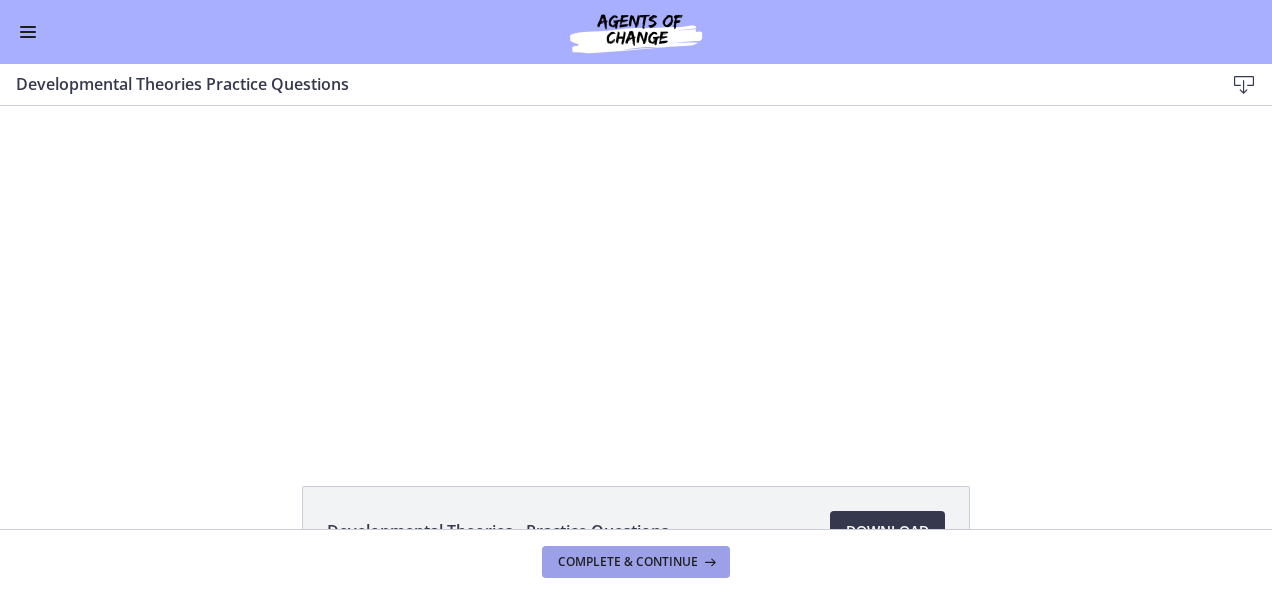 click on "Complete & continue" at bounding box center [628, 562] 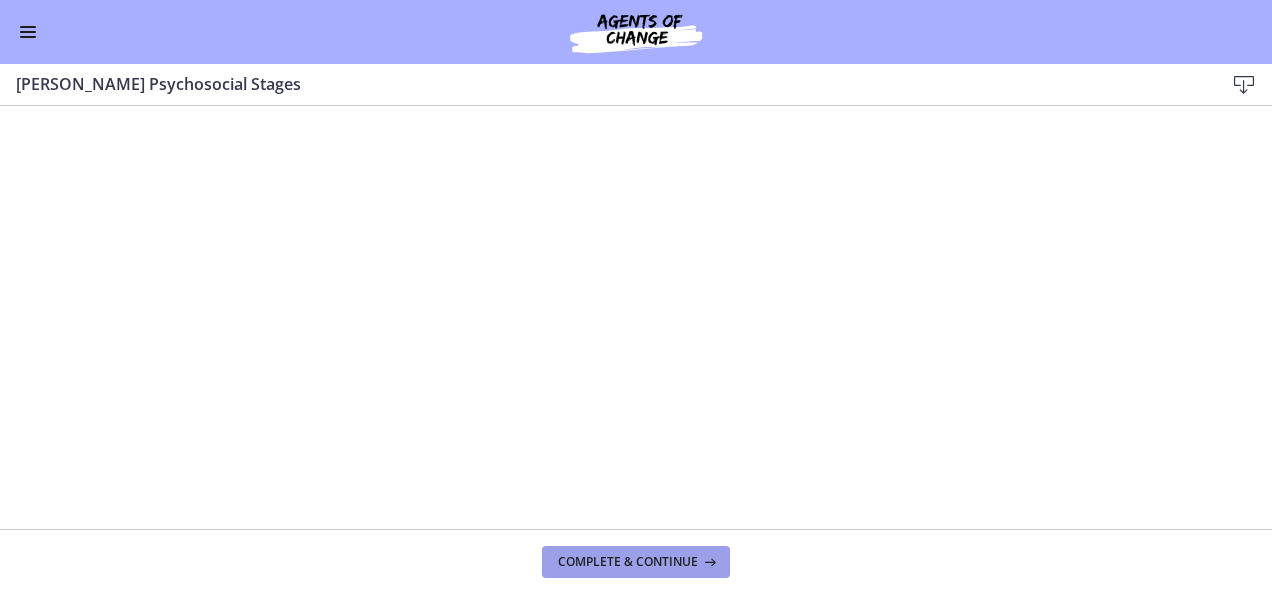 click on "Complete & continue" at bounding box center [628, 562] 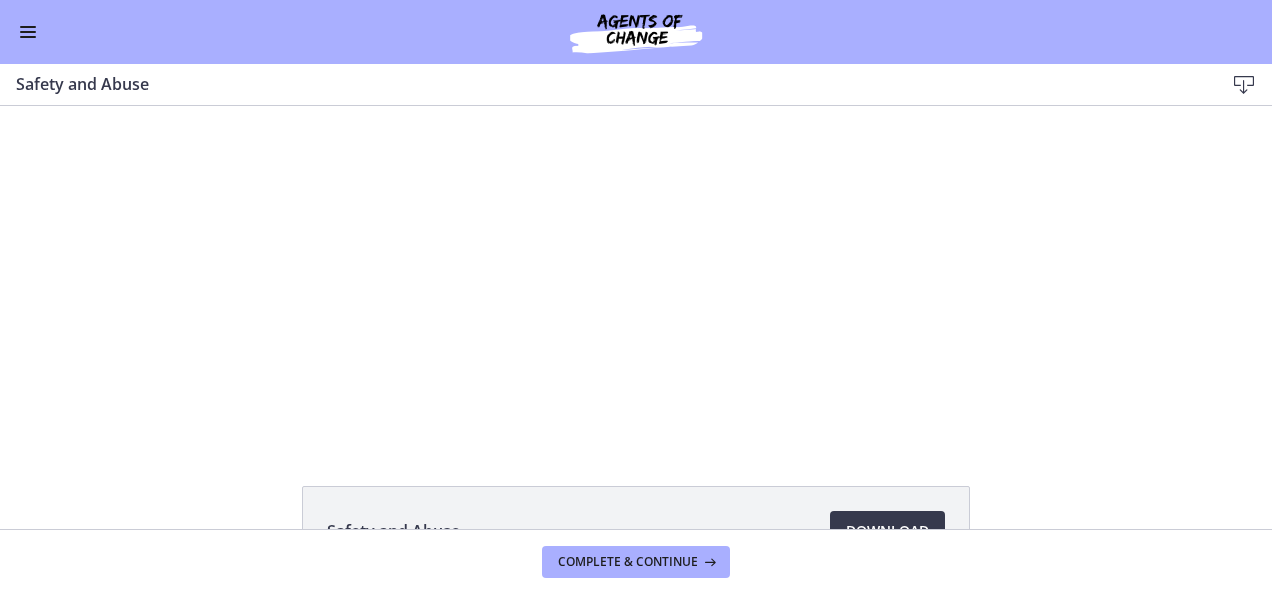 scroll, scrollTop: 0, scrollLeft: 0, axis: both 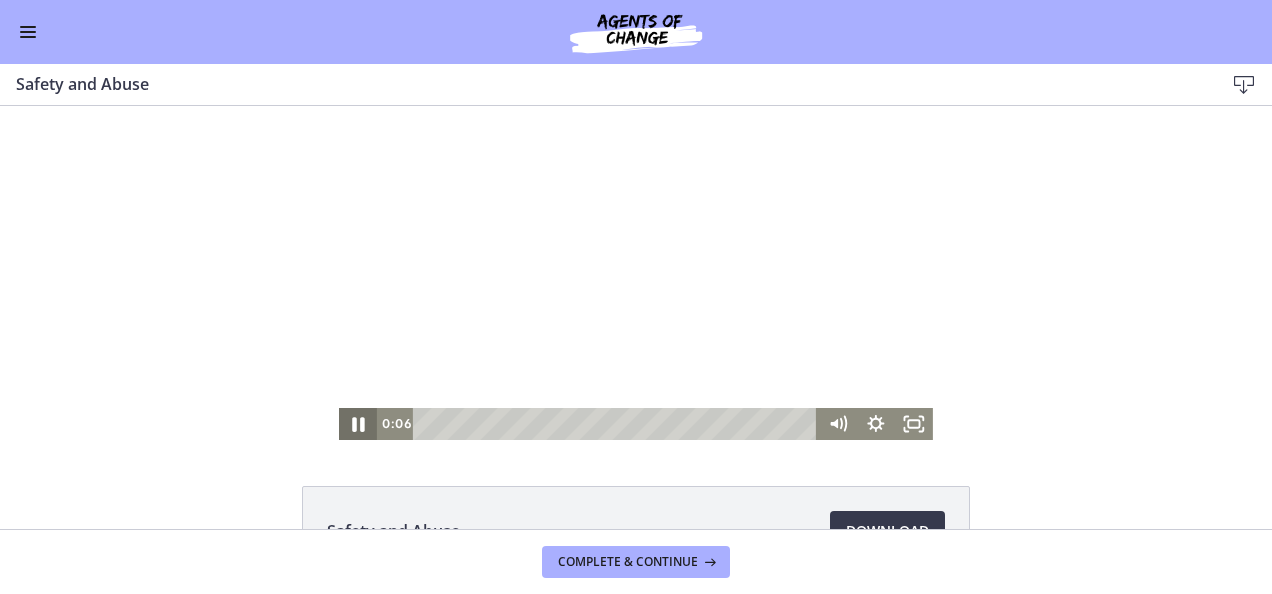 click 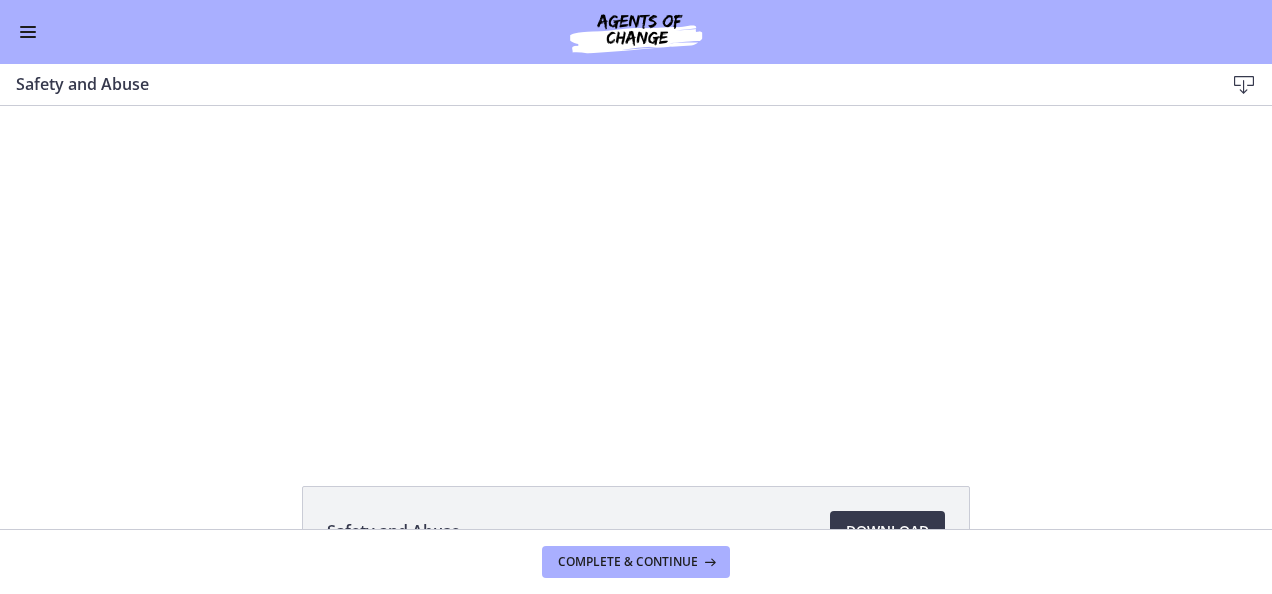 click at bounding box center [28, 32] 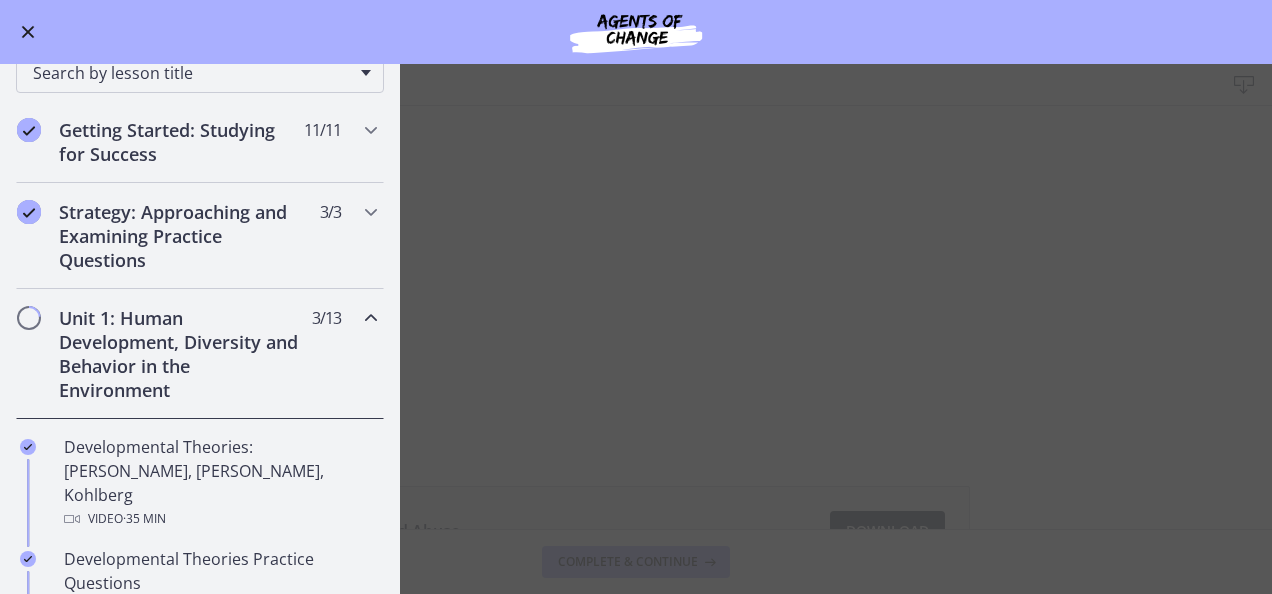 scroll, scrollTop: 196, scrollLeft: 0, axis: vertical 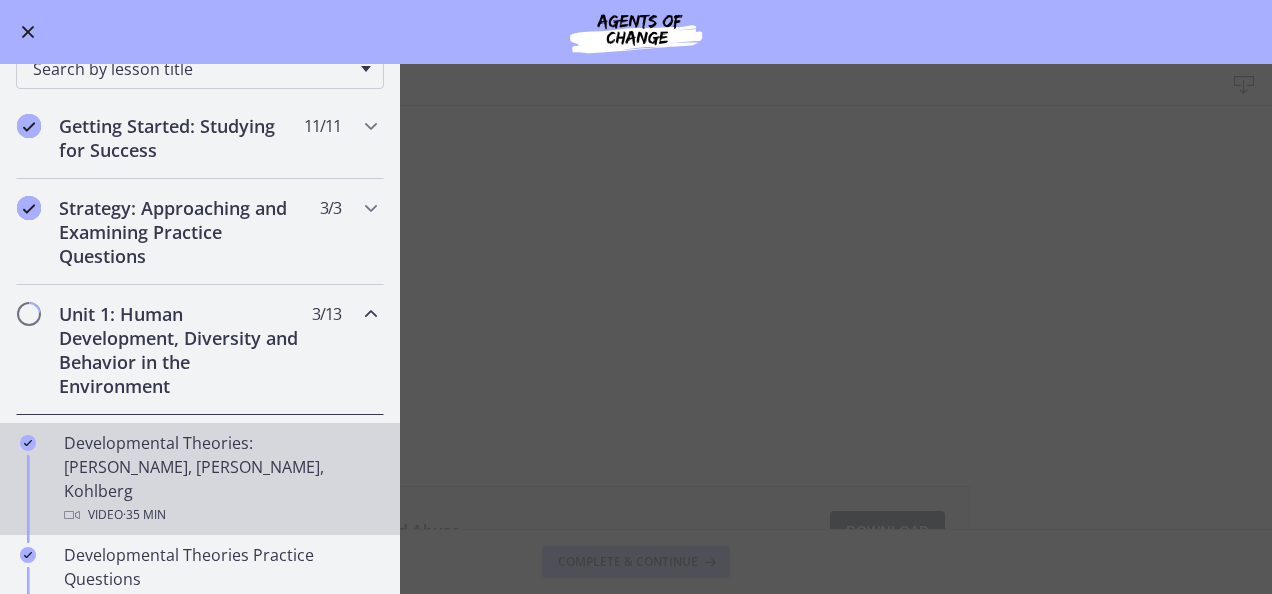 click on "Developmental Theories: [PERSON_NAME], [PERSON_NAME], Kohlberg
Video
·  35 min" at bounding box center [220, 479] 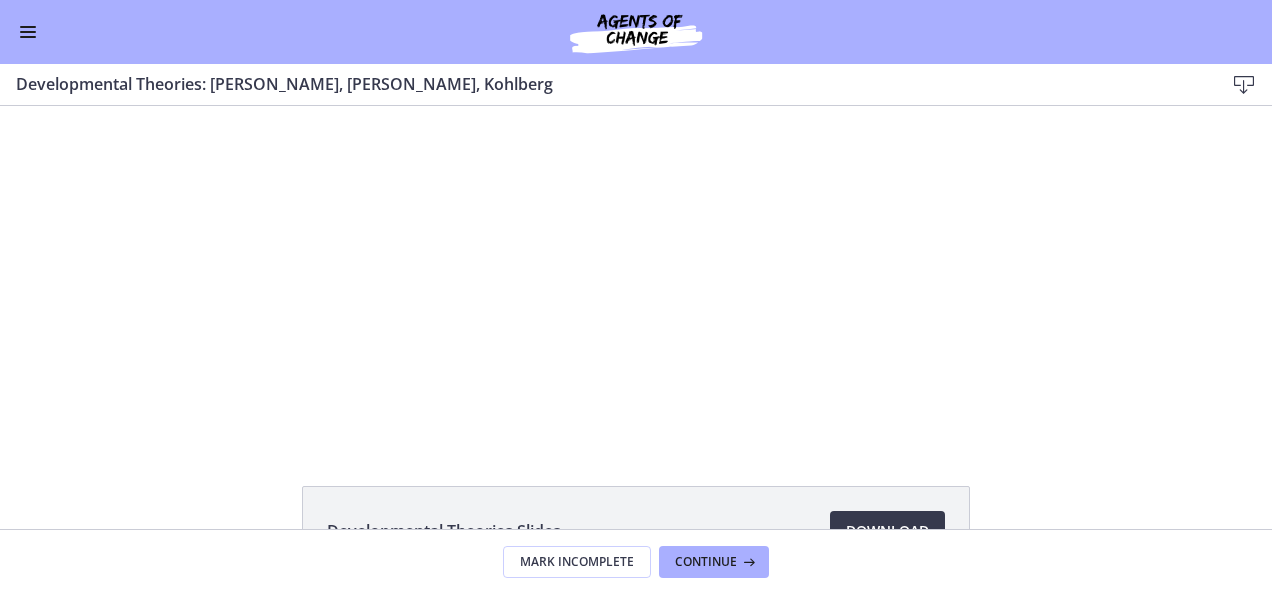 scroll, scrollTop: 0, scrollLeft: 0, axis: both 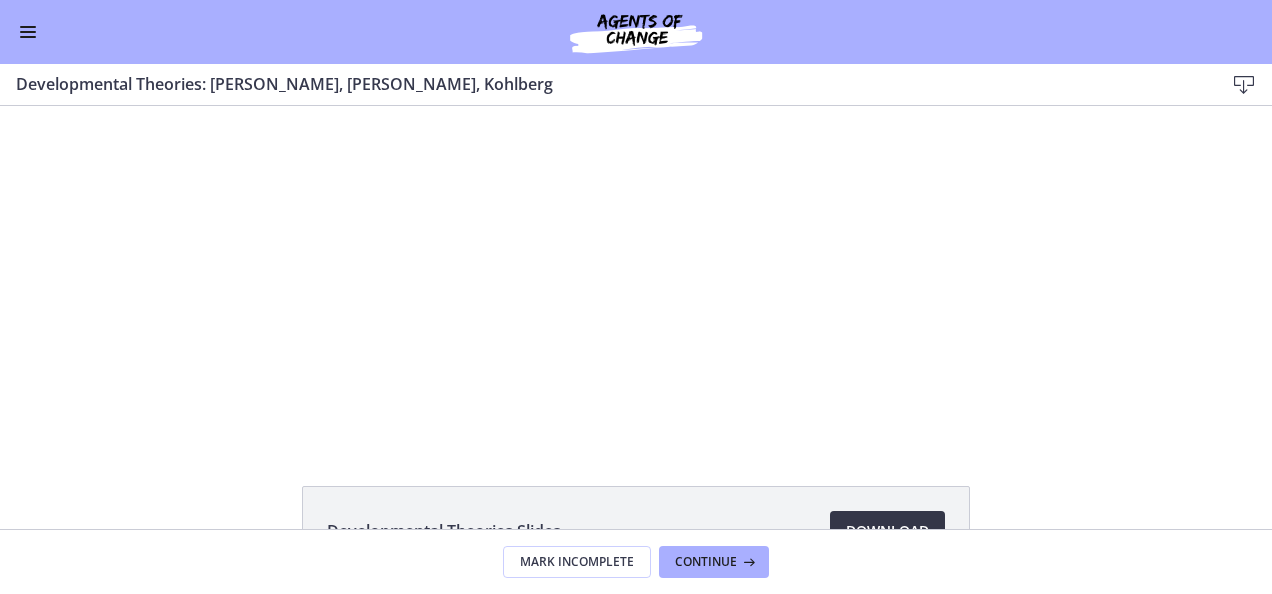 click on "Download
Opens in a new window" at bounding box center [887, 531] 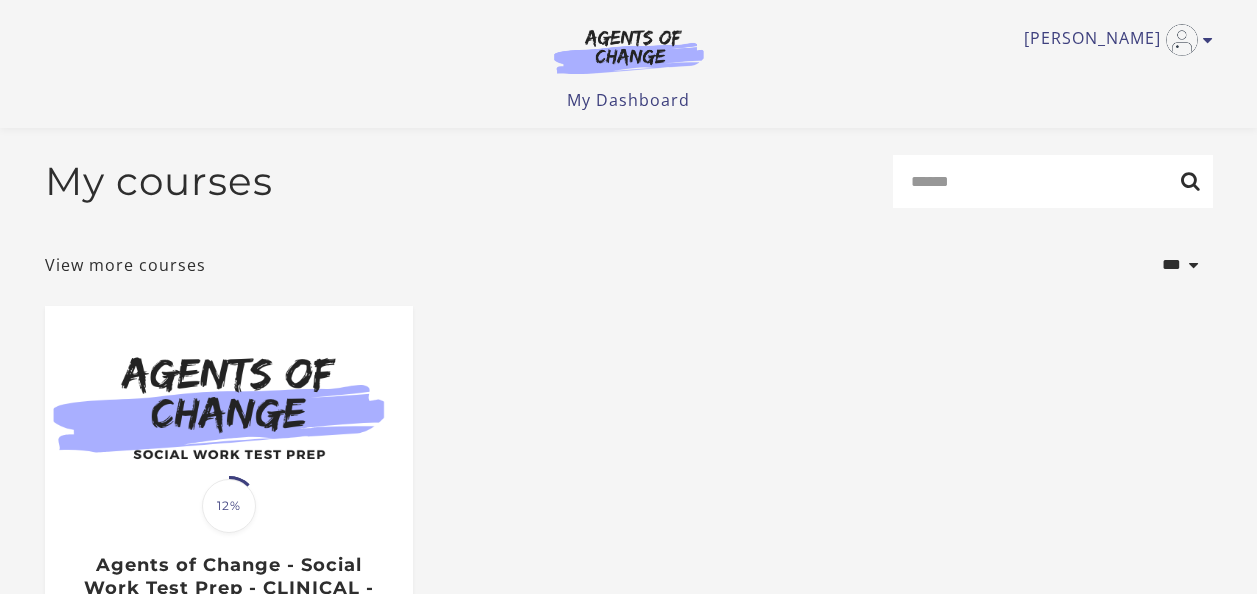 scroll, scrollTop: 198, scrollLeft: 0, axis: vertical 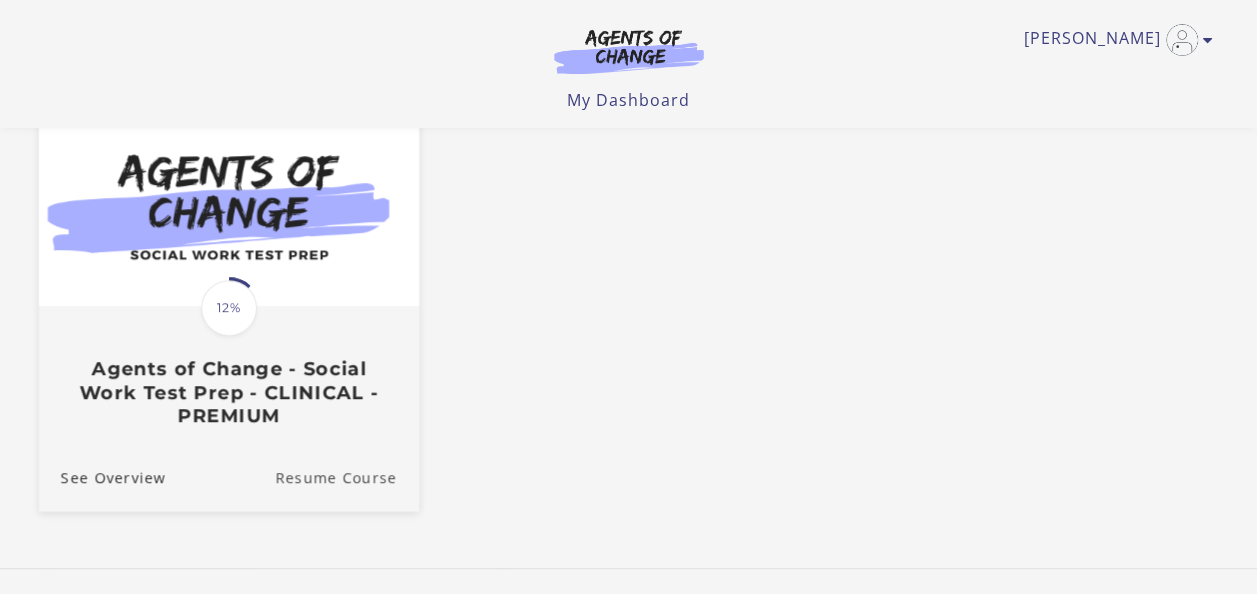click on "Resume Course" at bounding box center (347, 476) 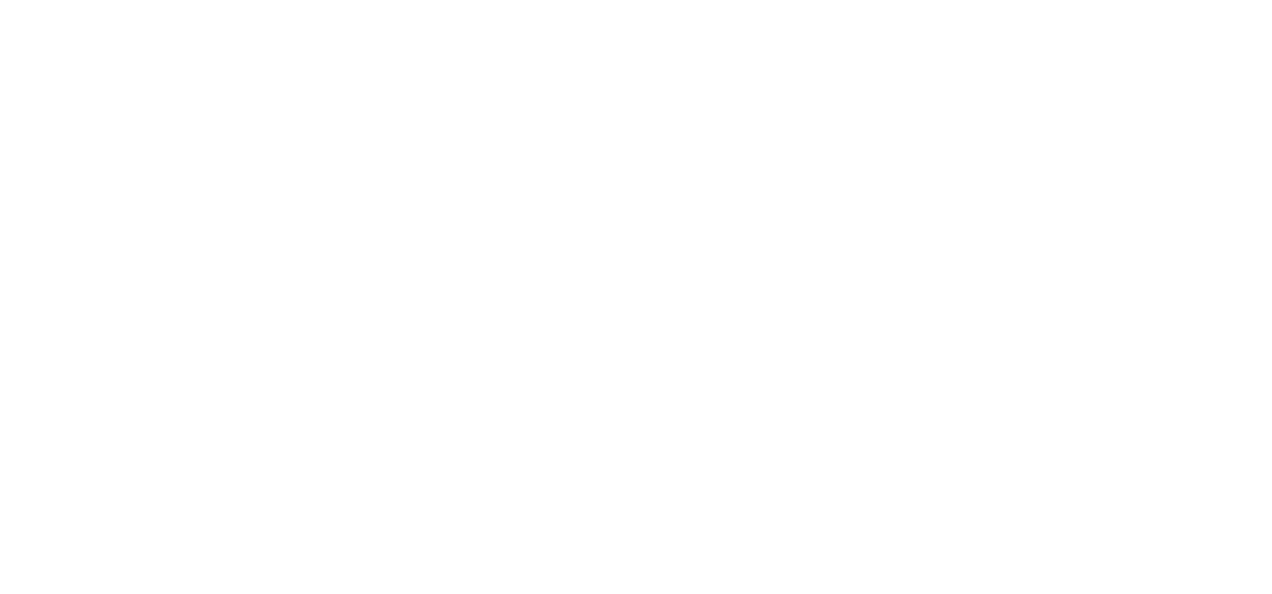 scroll, scrollTop: 0, scrollLeft: 0, axis: both 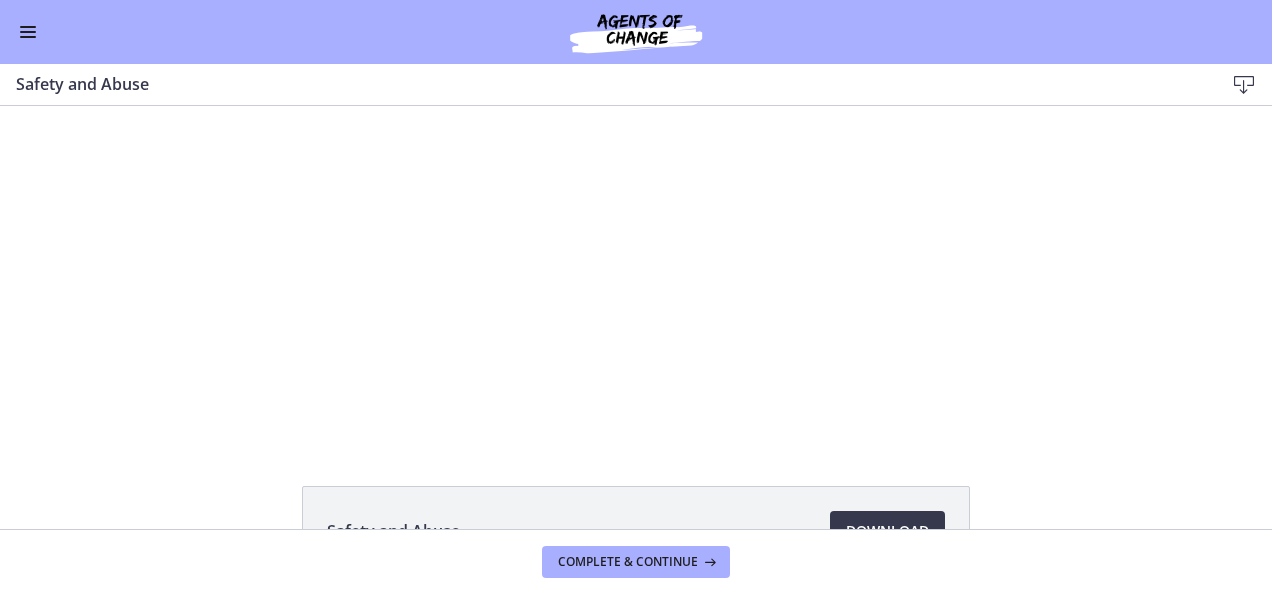 click at bounding box center (28, 32) 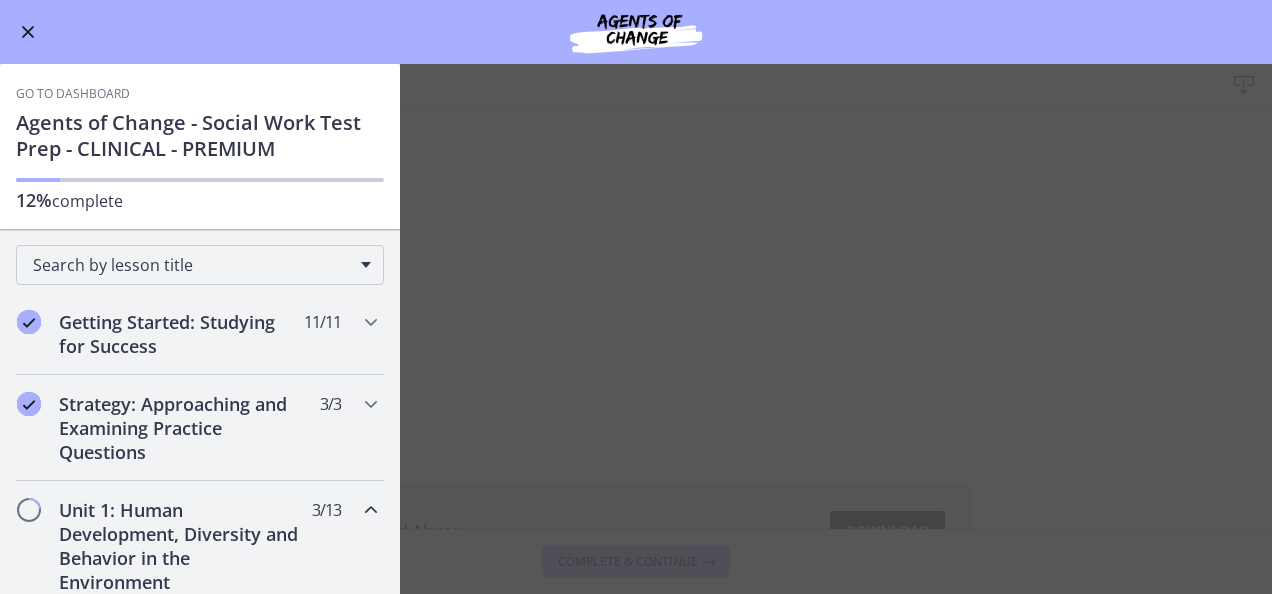 click on "Unit 1: Human Development, Diversity and Behavior in the Environment" at bounding box center (181, 546) 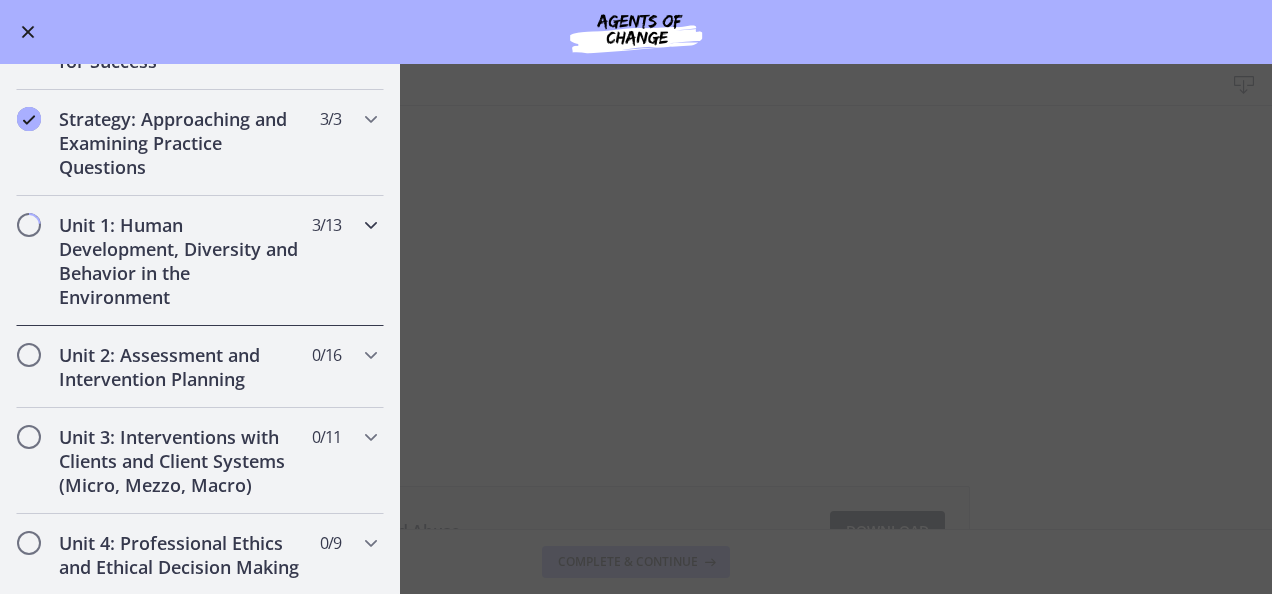 scroll, scrollTop: 290, scrollLeft: 0, axis: vertical 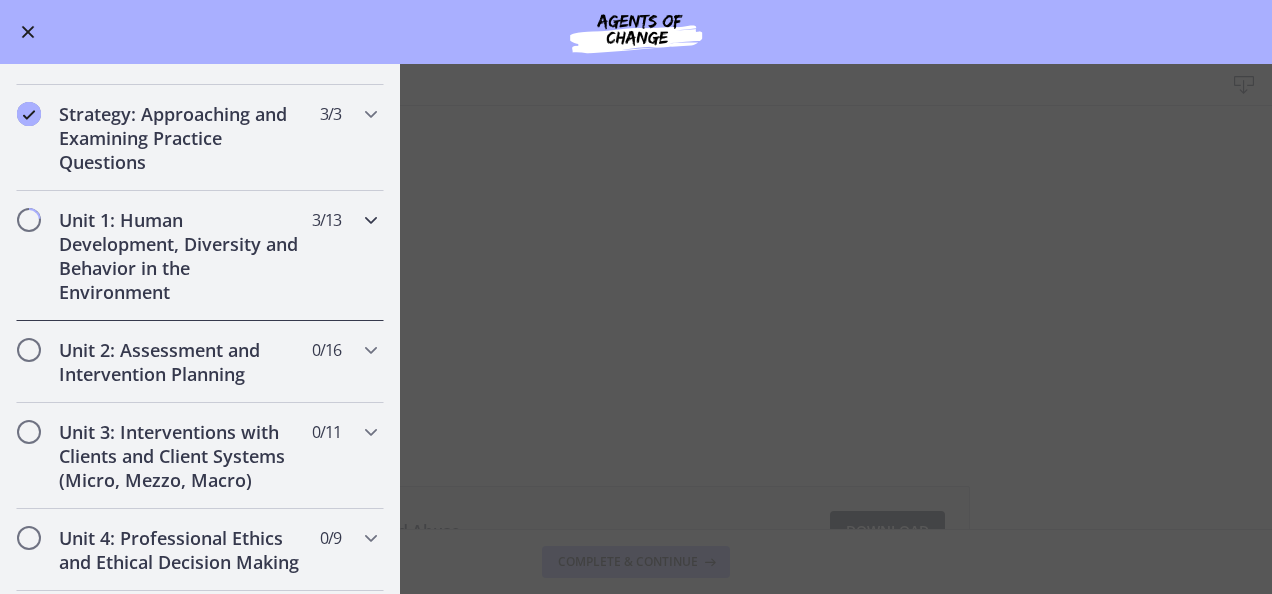 click at bounding box center (371, 220) 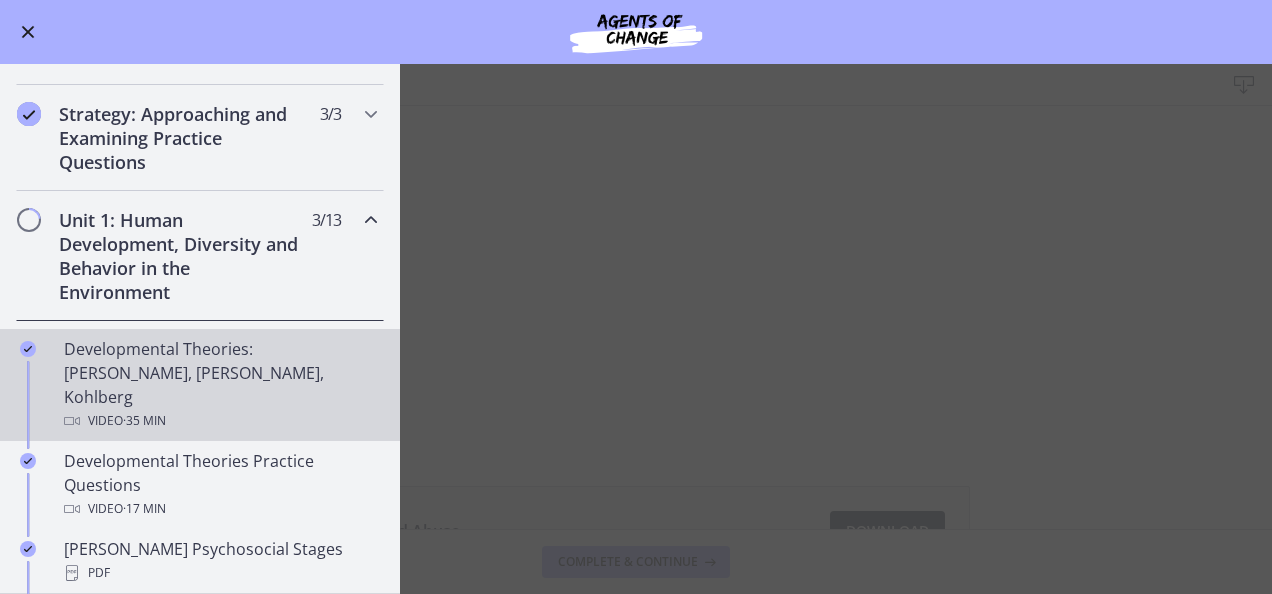 click on "Developmental Theories: [PERSON_NAME], [PERSON_NAME], Kohlberg
Video
·  35 min" at bounding box center [220, 385] 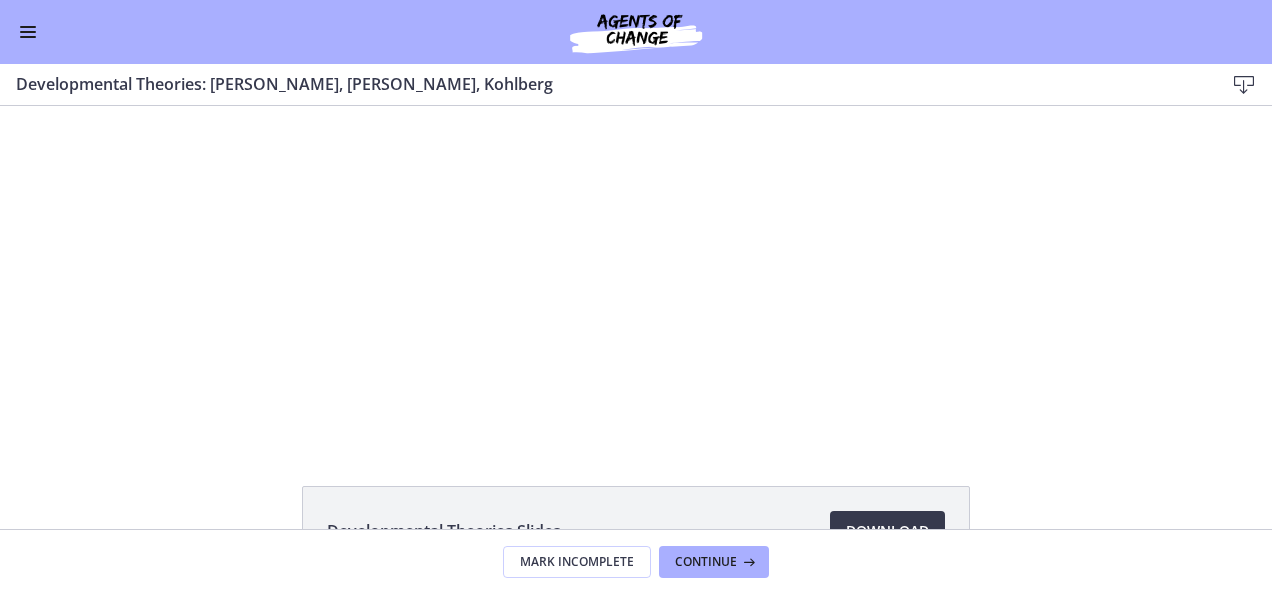 scroll, scrollTop: 0, scrollLeft: 0, axis: both 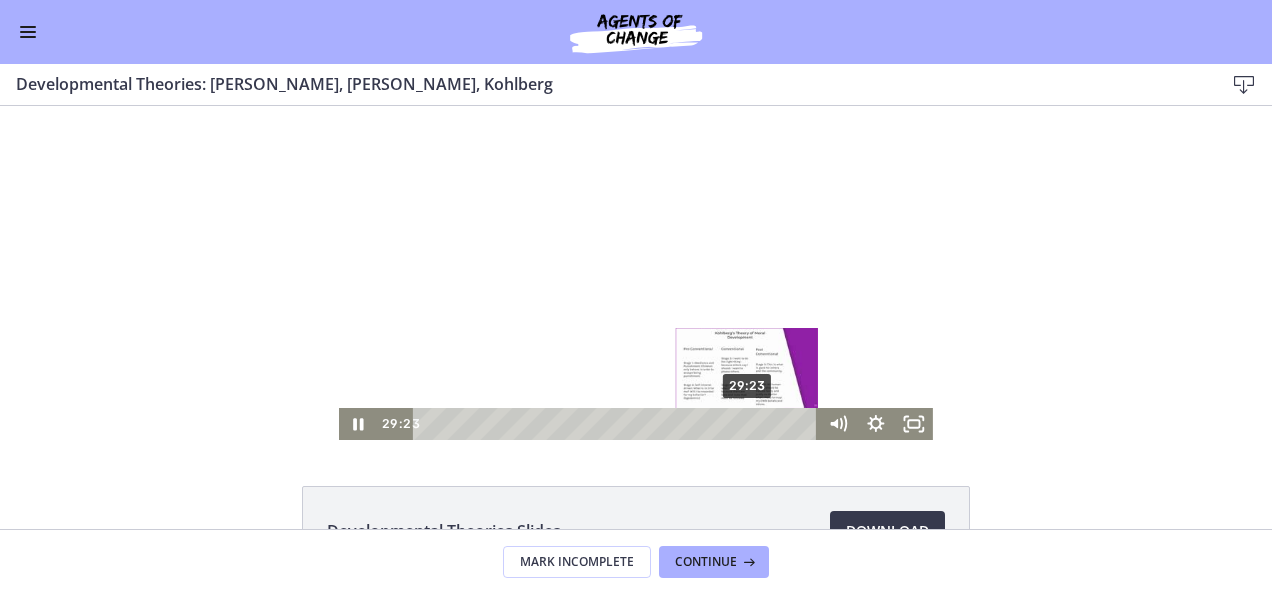 click on "29:23" at bounding box center [618, 424] 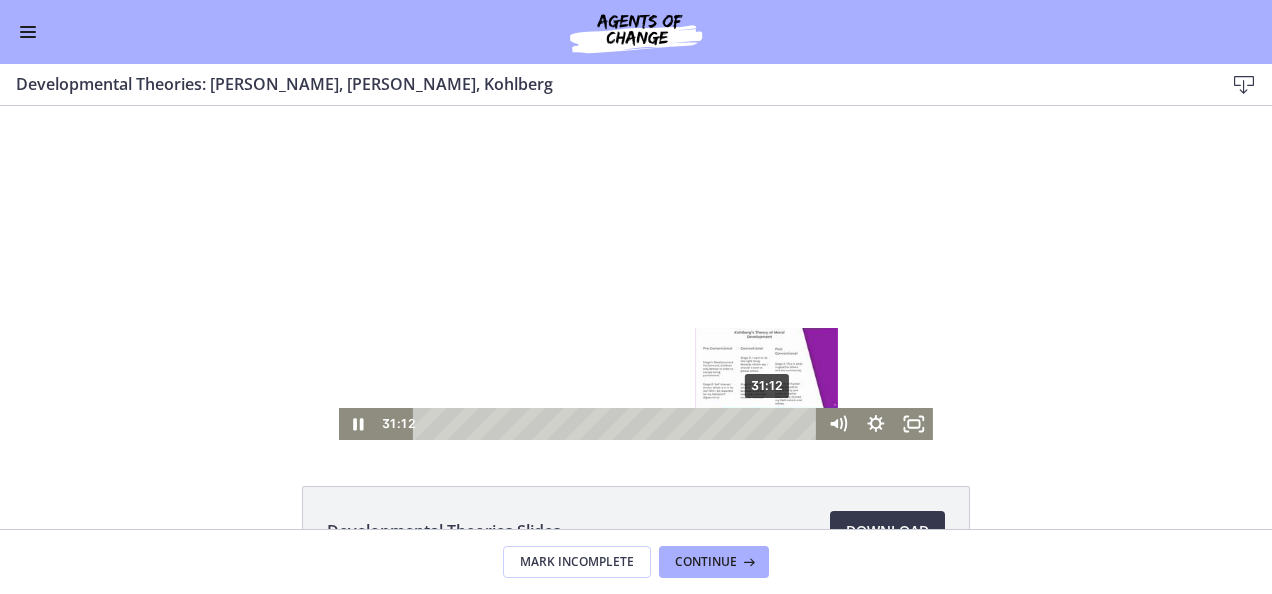 click on "31:12" at bounding box center [618, 424] 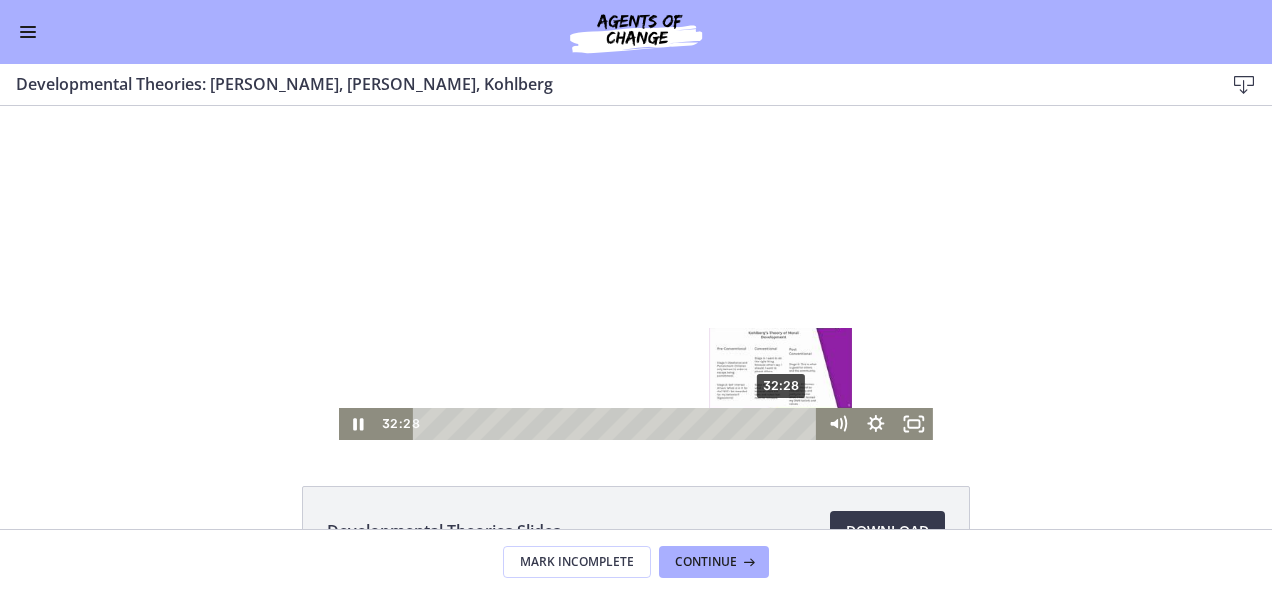 click on "32:28" at bounding box center (618, 424) 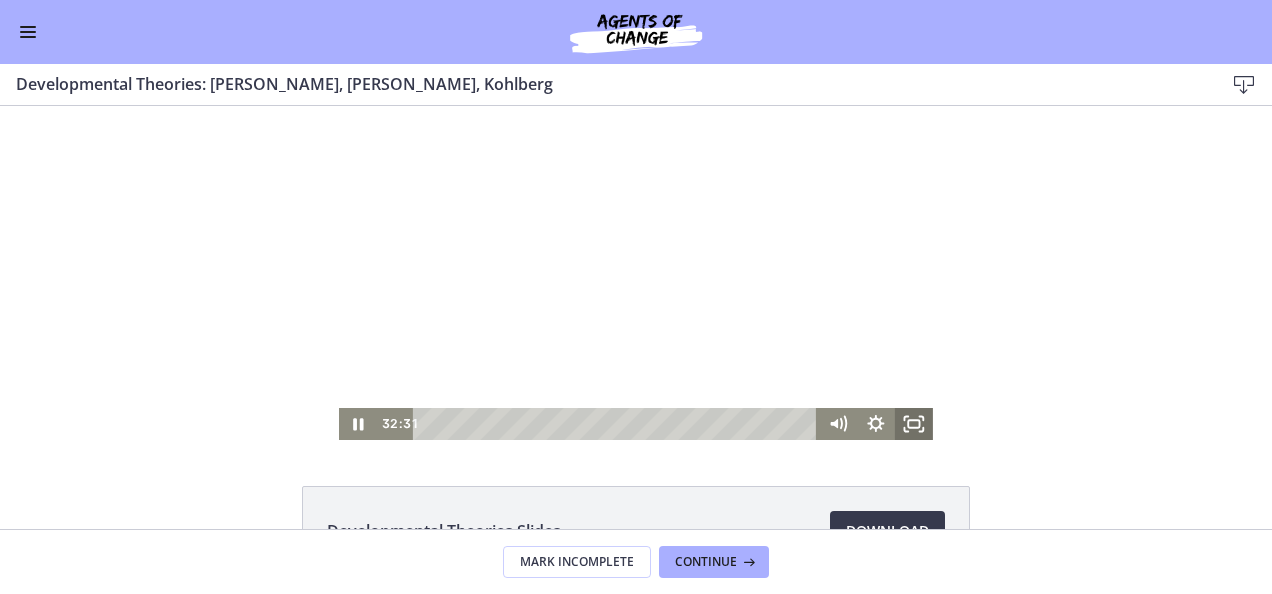 click 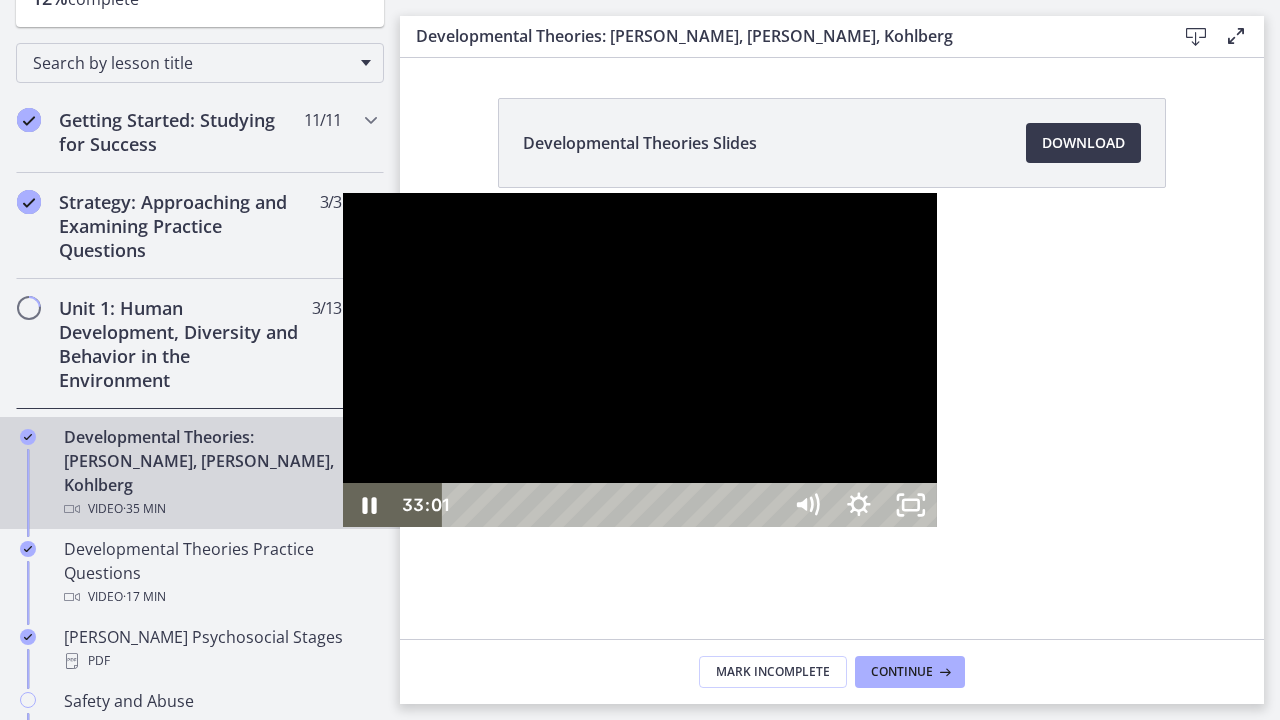 click on "33:01" at bounding box center (614, 505) 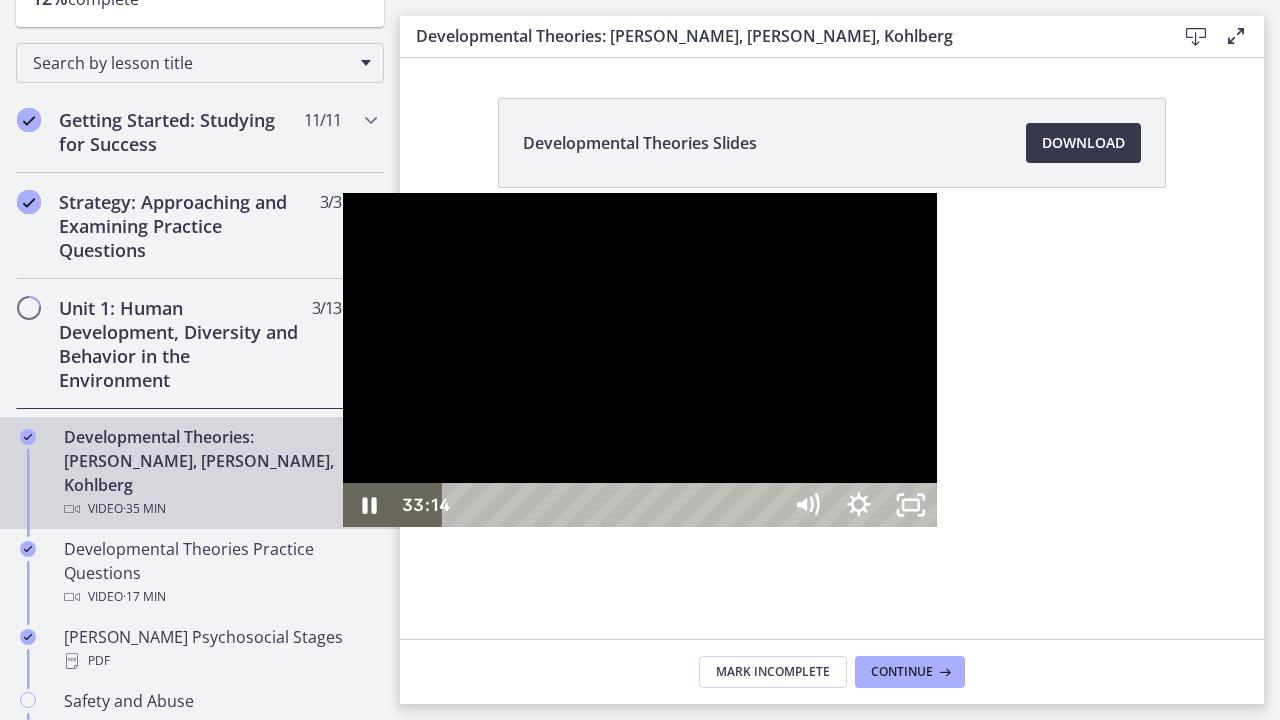 click on "32:04" at bounding box center [614, 505] 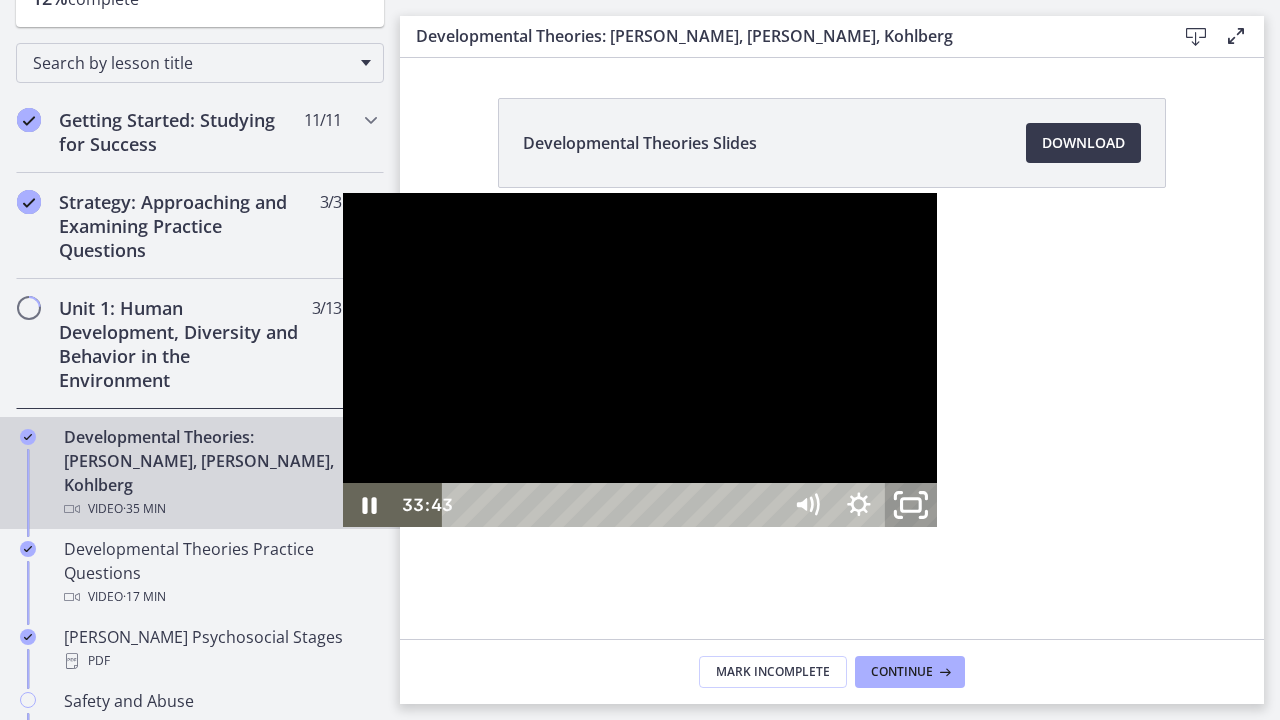 click 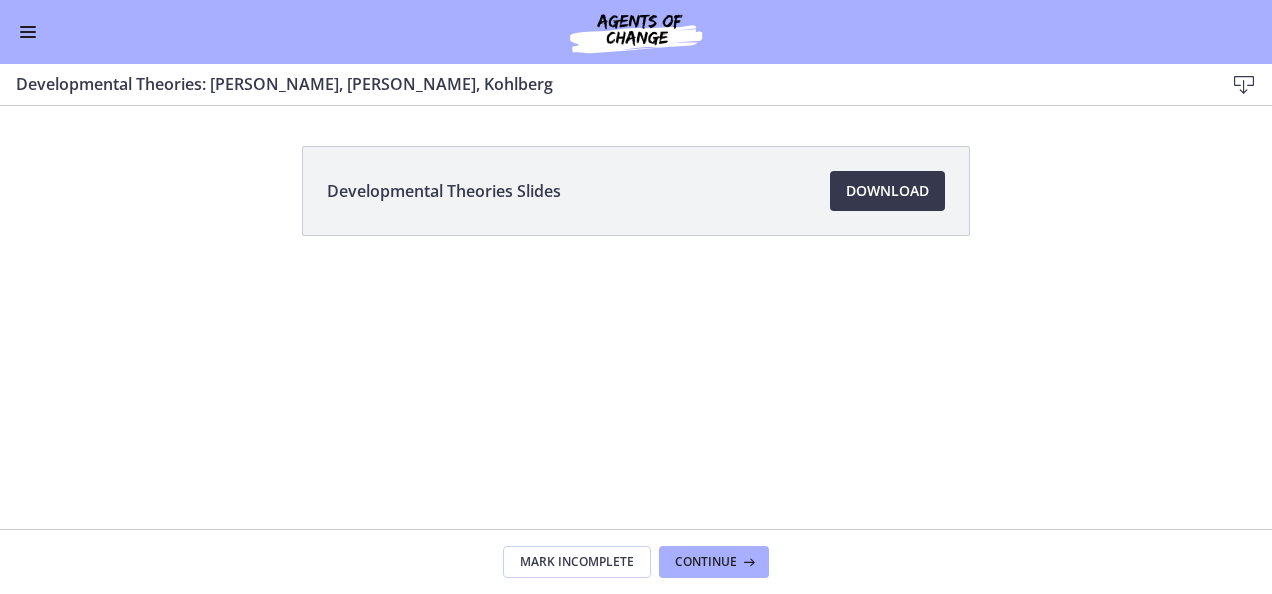 scroll, scrollTop: 285, scrollLeft: 0, axis: vertical 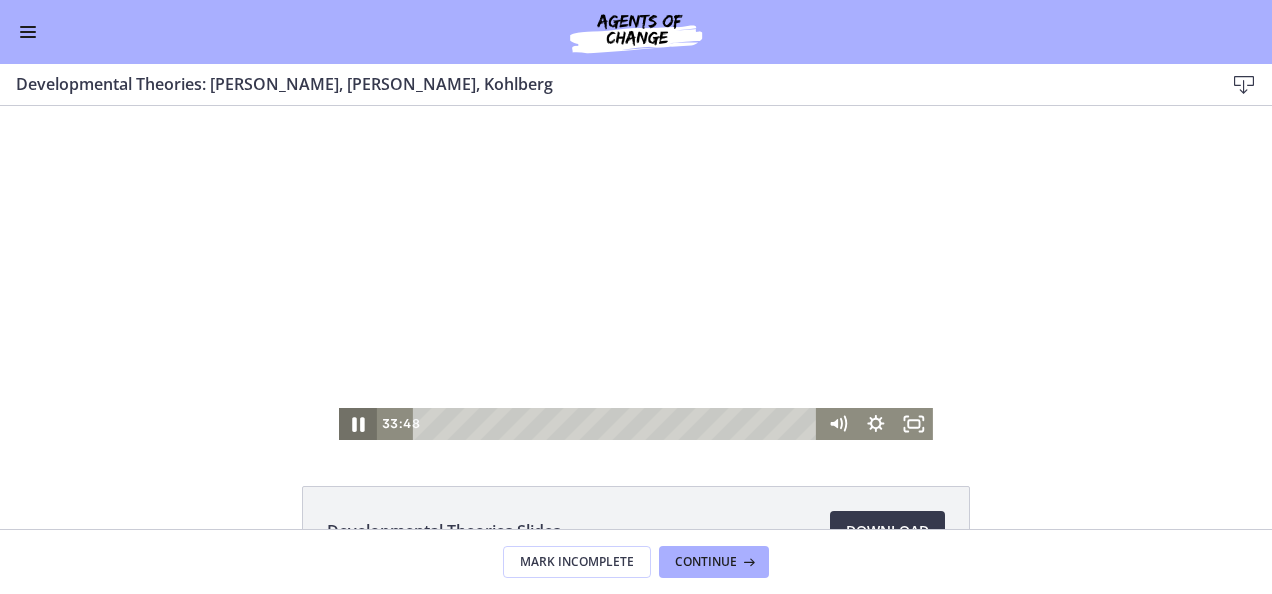 click 